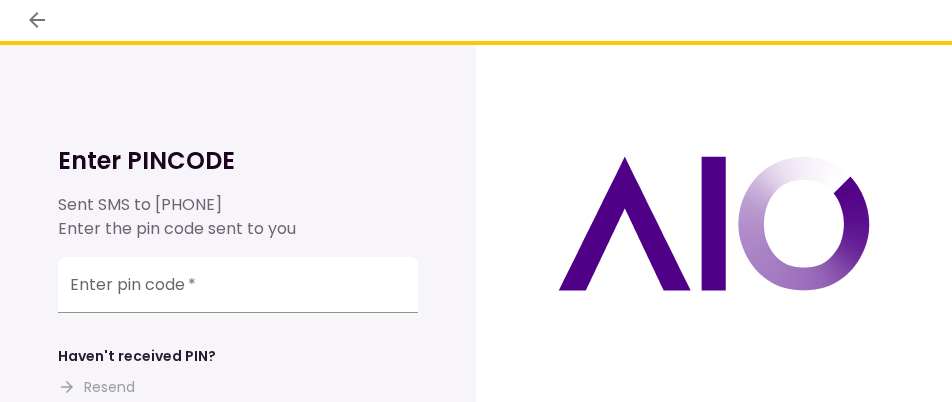 scroll, scrollTop: 0, scrollLeft: 0, axis: both 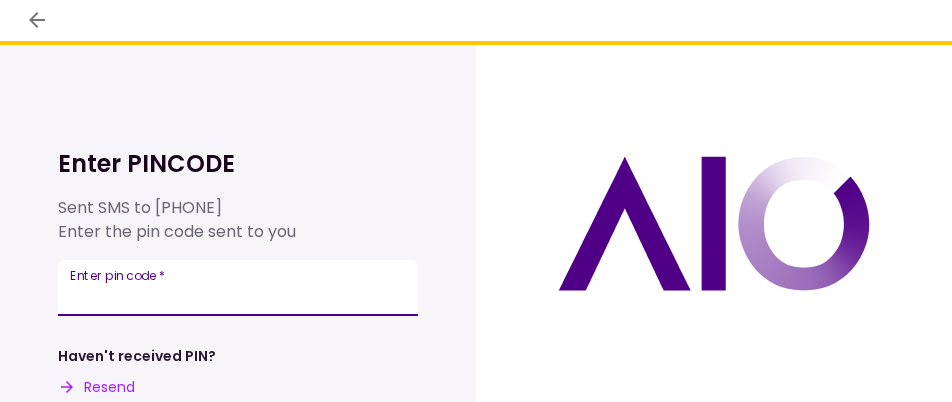click on "Enter pin code   *" at bounding box center (238, 288) 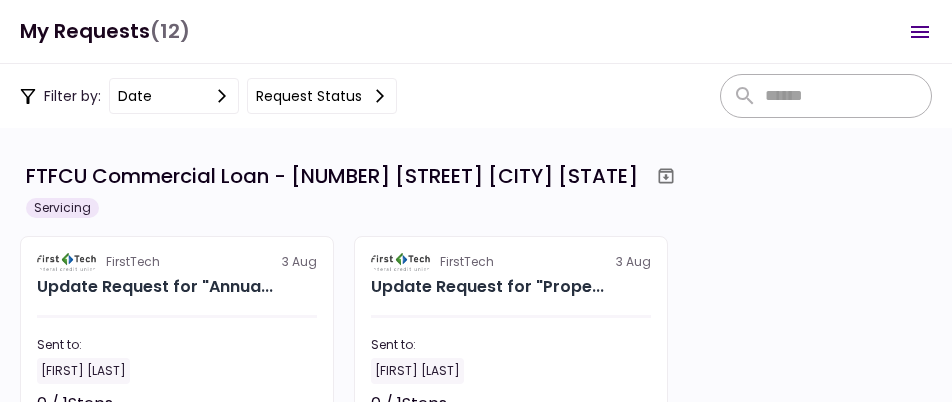 drag, startPoint x: 946, startPoint y: 142, endPoint x: 930, endPoint y: 185, distance: 45.88028 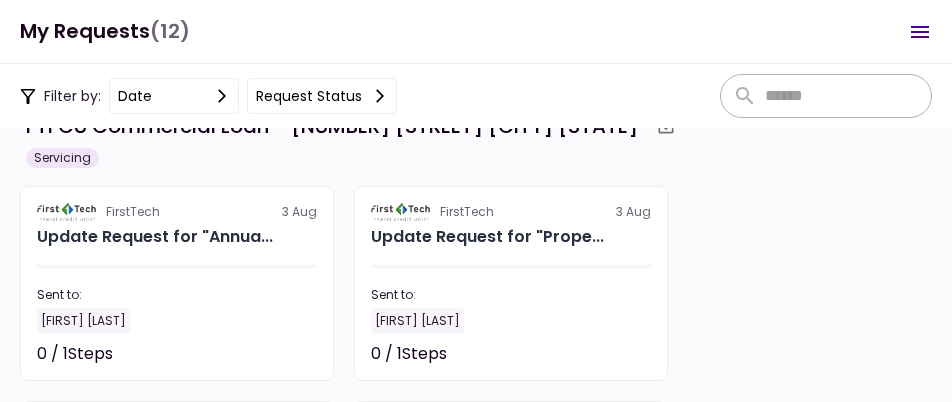 scroll, scrollTop: 0, scrollLeft: 0, axis: both 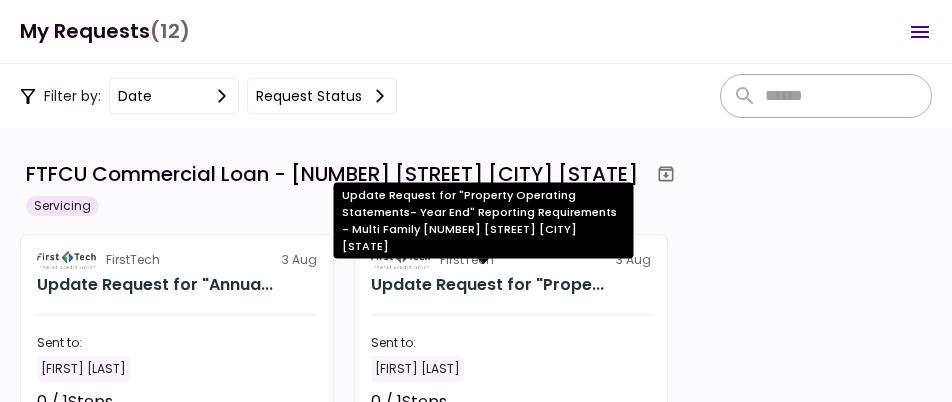 click on "Update Request for "Prope..." at bounding box center (487, 285) 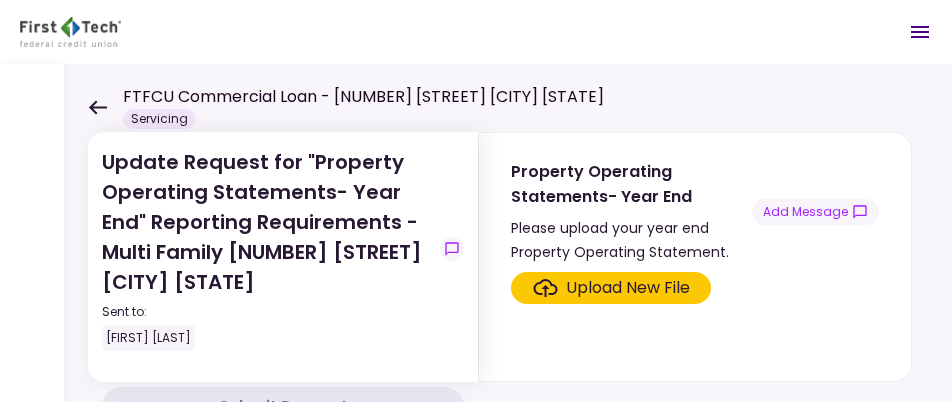 click on "Upload New File" at bounding box center [628, 288] 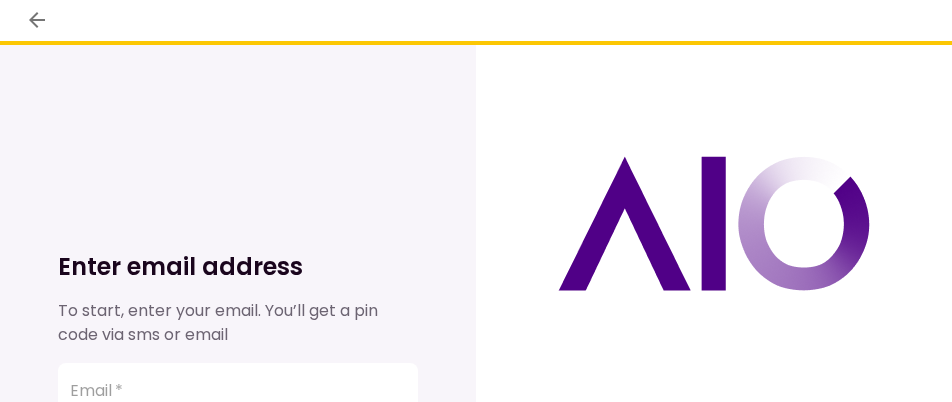 scroll, scrollTop: 0, scrollLeft: 0, axis: both 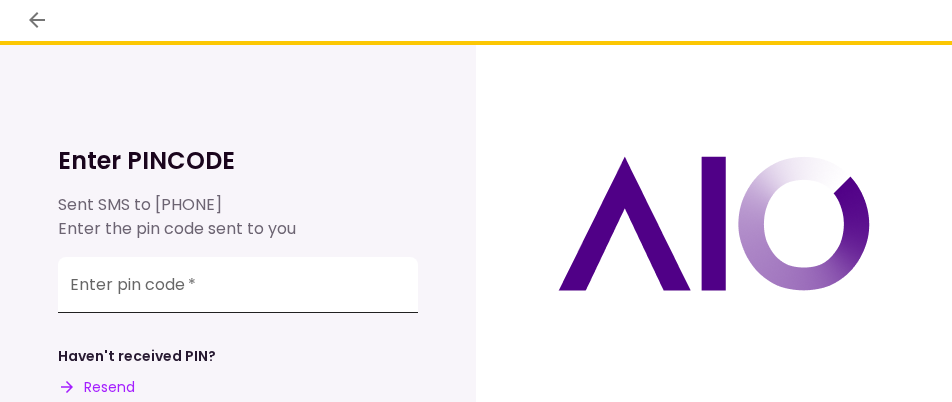click on "Enter pin code   *" at bounding box center [238, 285] 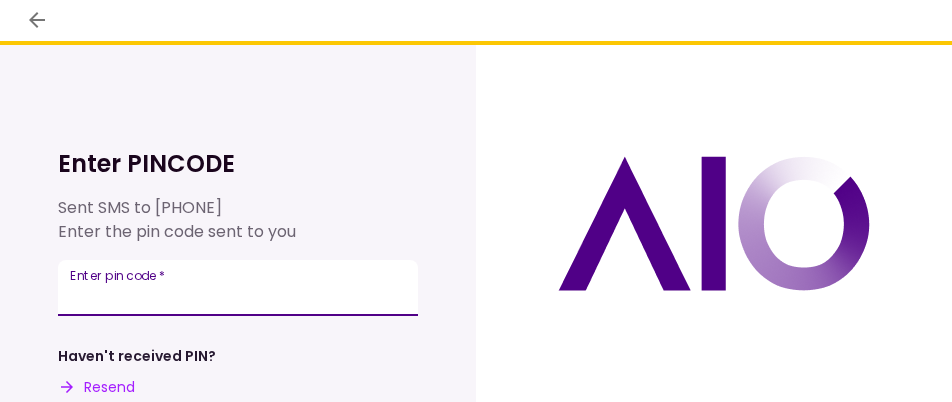 type on "******" 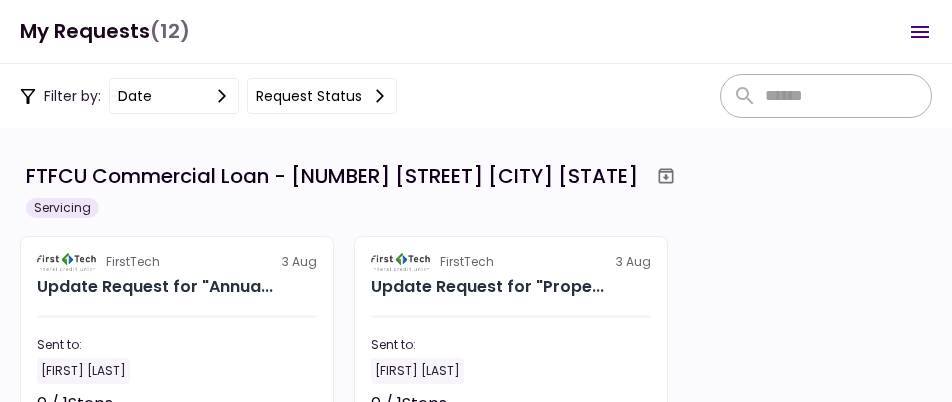 drag, startPoint x: 945, startPoint y: 147, endPoint x: 938, endPoint y: 176, distance: 29.832869 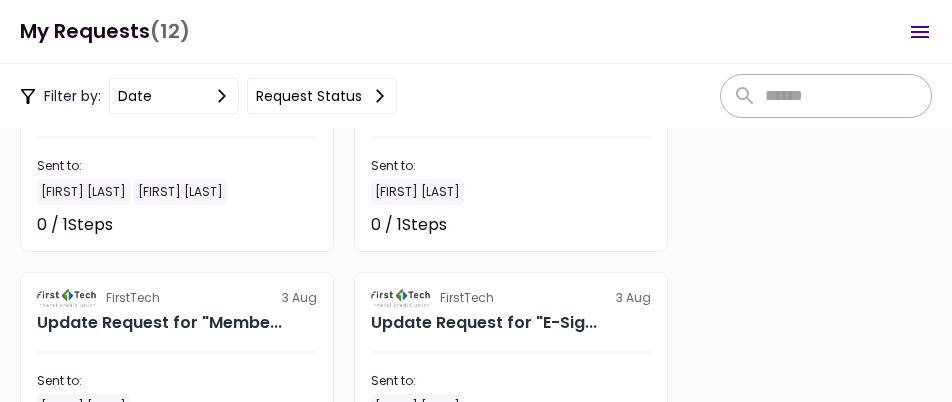 scroll, scrollTop: 850, scrollLeft: 0, axis: vertical 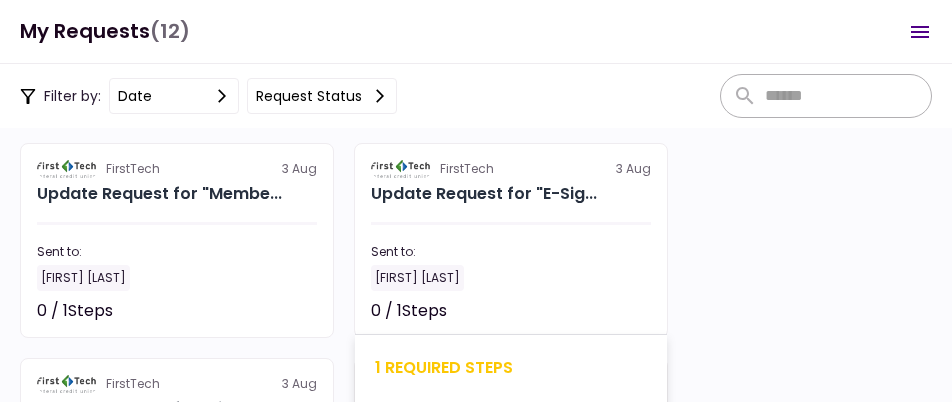 click on "1   required steps" at bounding box center [511, 367] 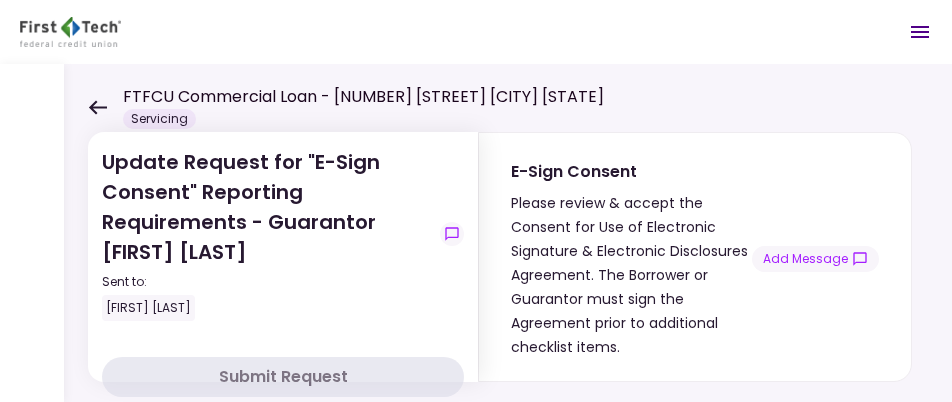 drag, startPoint x: 365, startPoint y: 262, endPoint x: 377, endPoint y: 261, distance: 12.0415945 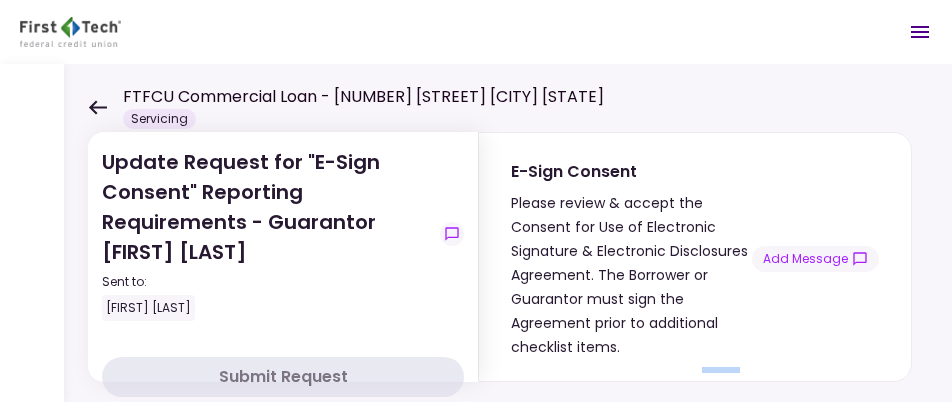 drag, startPoint x: 739, startPoint y: 398, endPoint x: 700, endPoint y: 382, distance: 42.154476 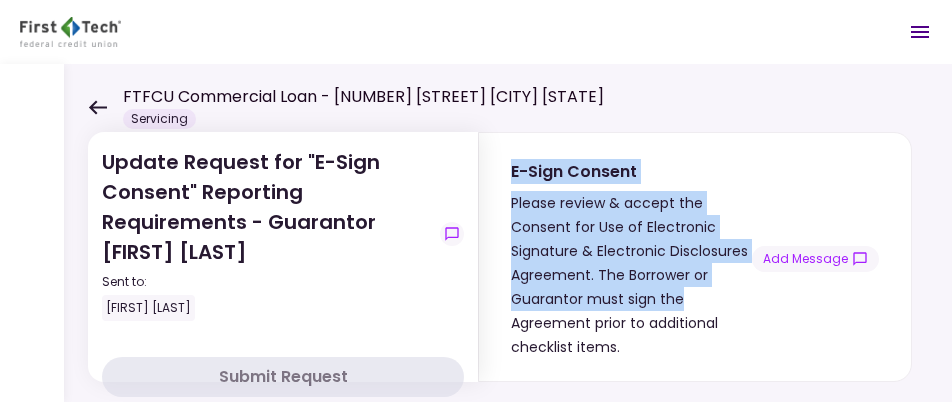 drag, startPoint x: 746, startPoint y: 286, endPoint x: 482, endPoint y: 368, distance: 276.44168 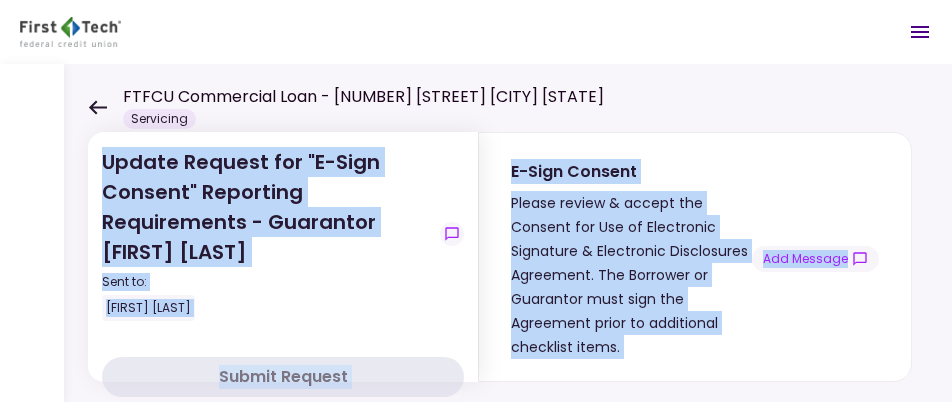 drag, startPoint x: 946, startPoint y: 15, endPoint x: 917, endPoint y: 351, distance: 337.24918 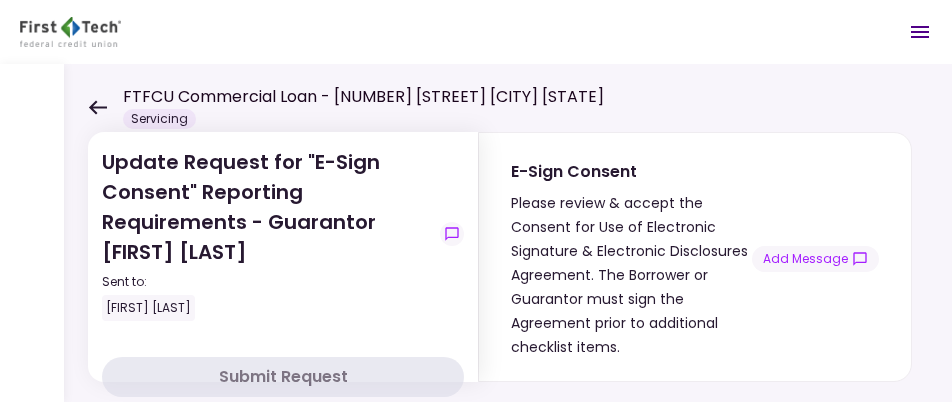 click 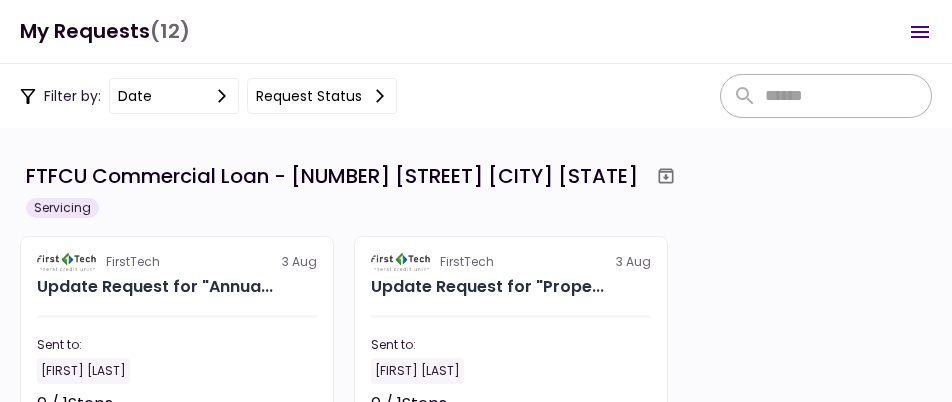 click 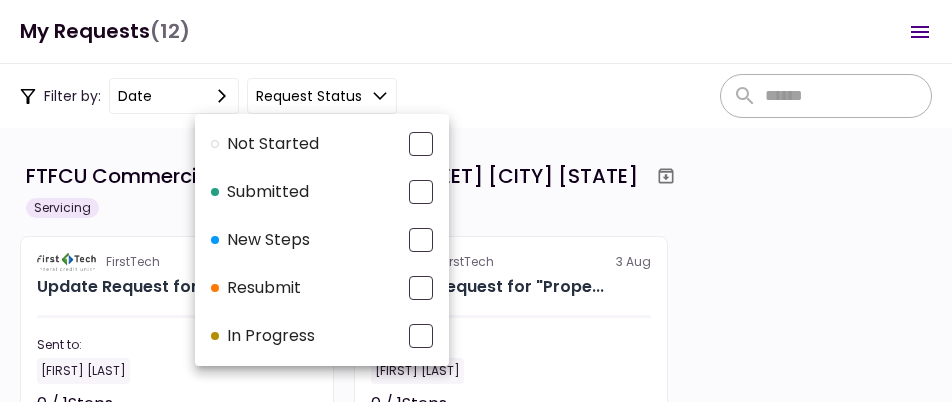 click at bounding box center [476, 201] 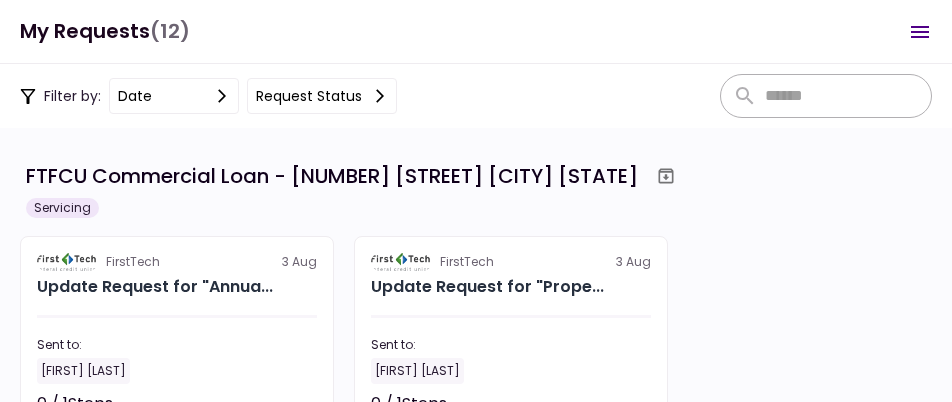 click 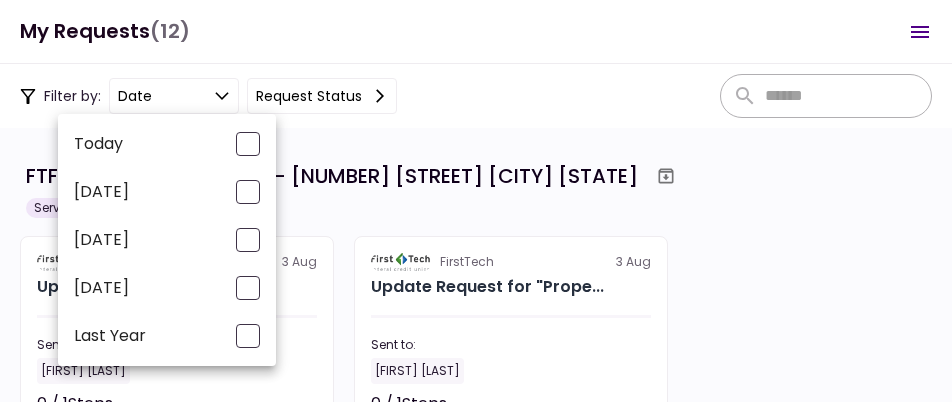 click at bounding box center [476, 201] 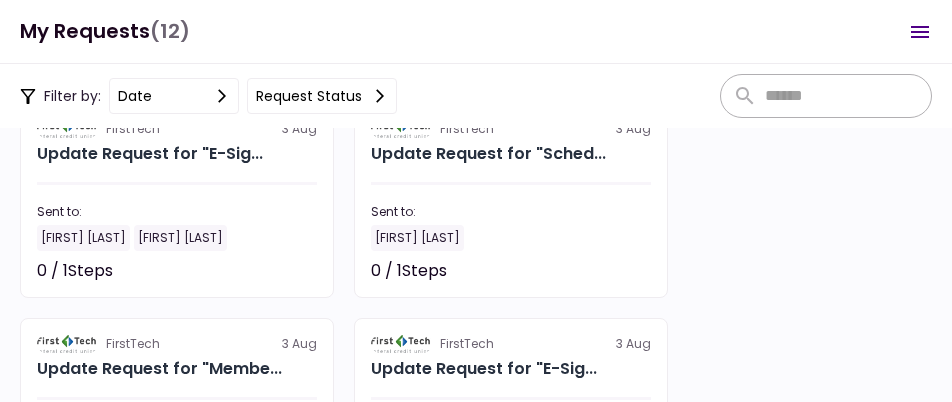 scroll, scrollTop: 762, scrollLeft: 0, axis: vertical 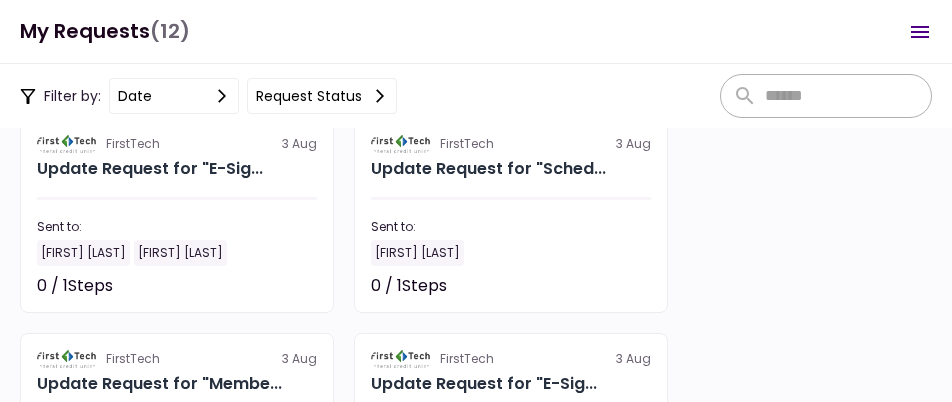 click on "[FIRST] [LAST]" at bounding box center (180, 253) 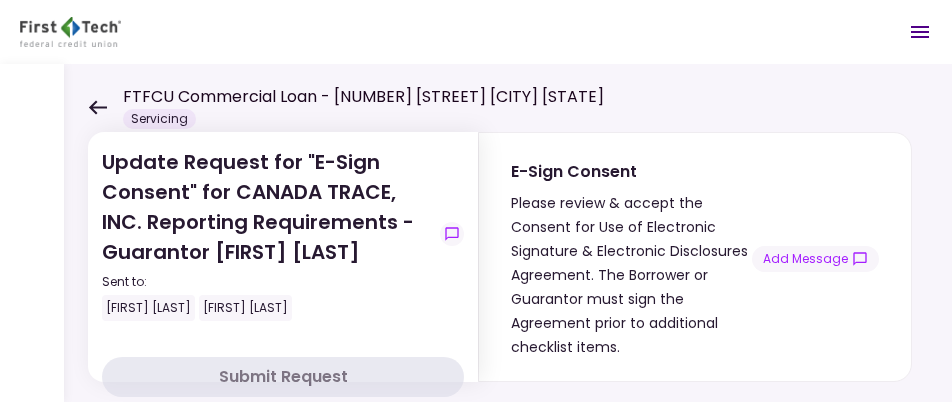 click on "Submit Request" at bounding box center (283, 377) 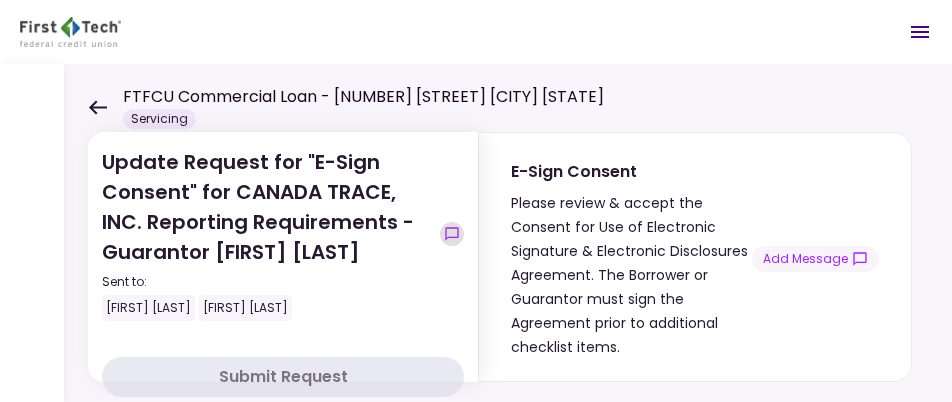 click 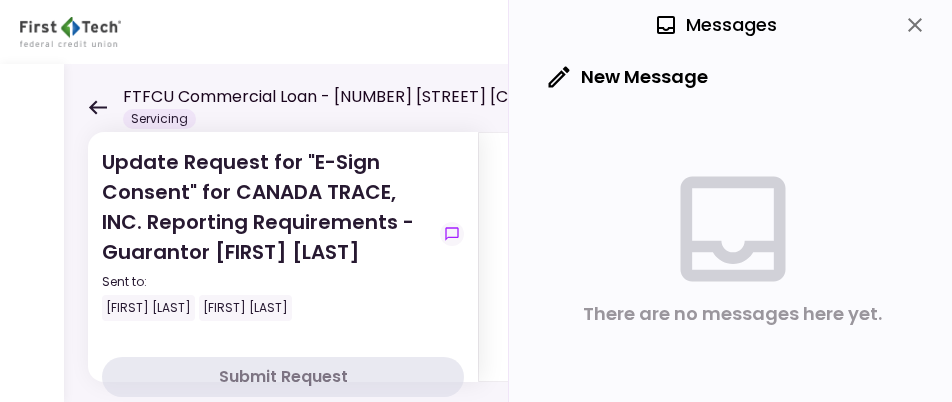 click on "Sent to:" at bounding box center (267, 282) 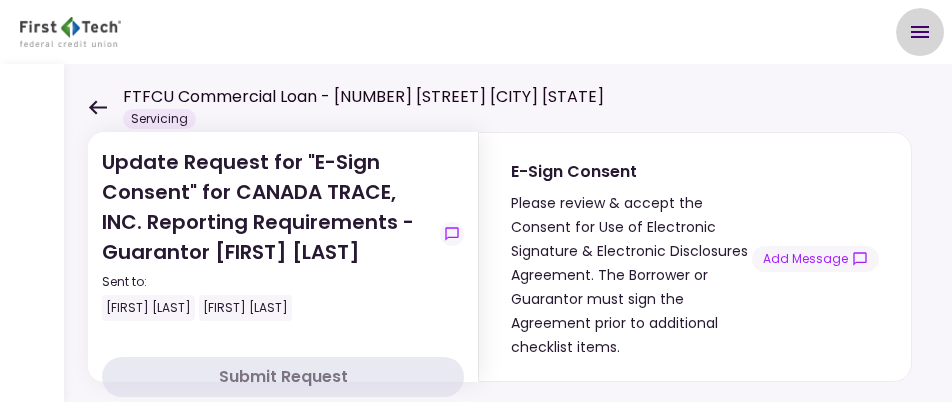 click 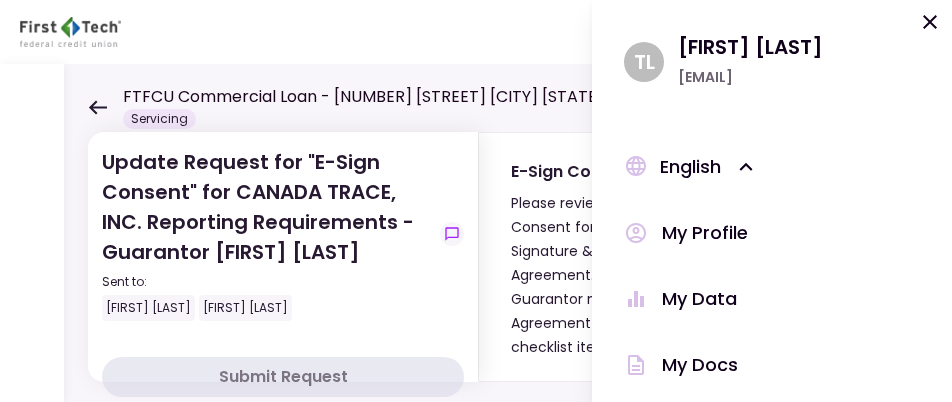 click 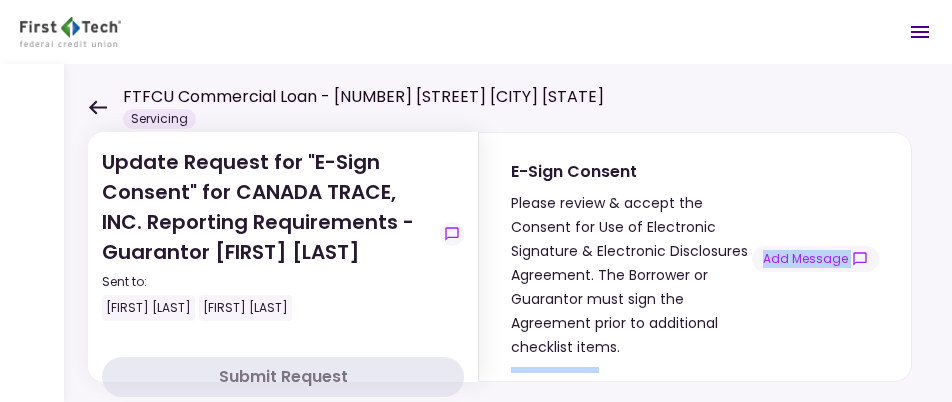 drag, startPoint x: 602, startPoint y: 359, endPoint x: 642, endPoint y: 354, distance: 40.311287 